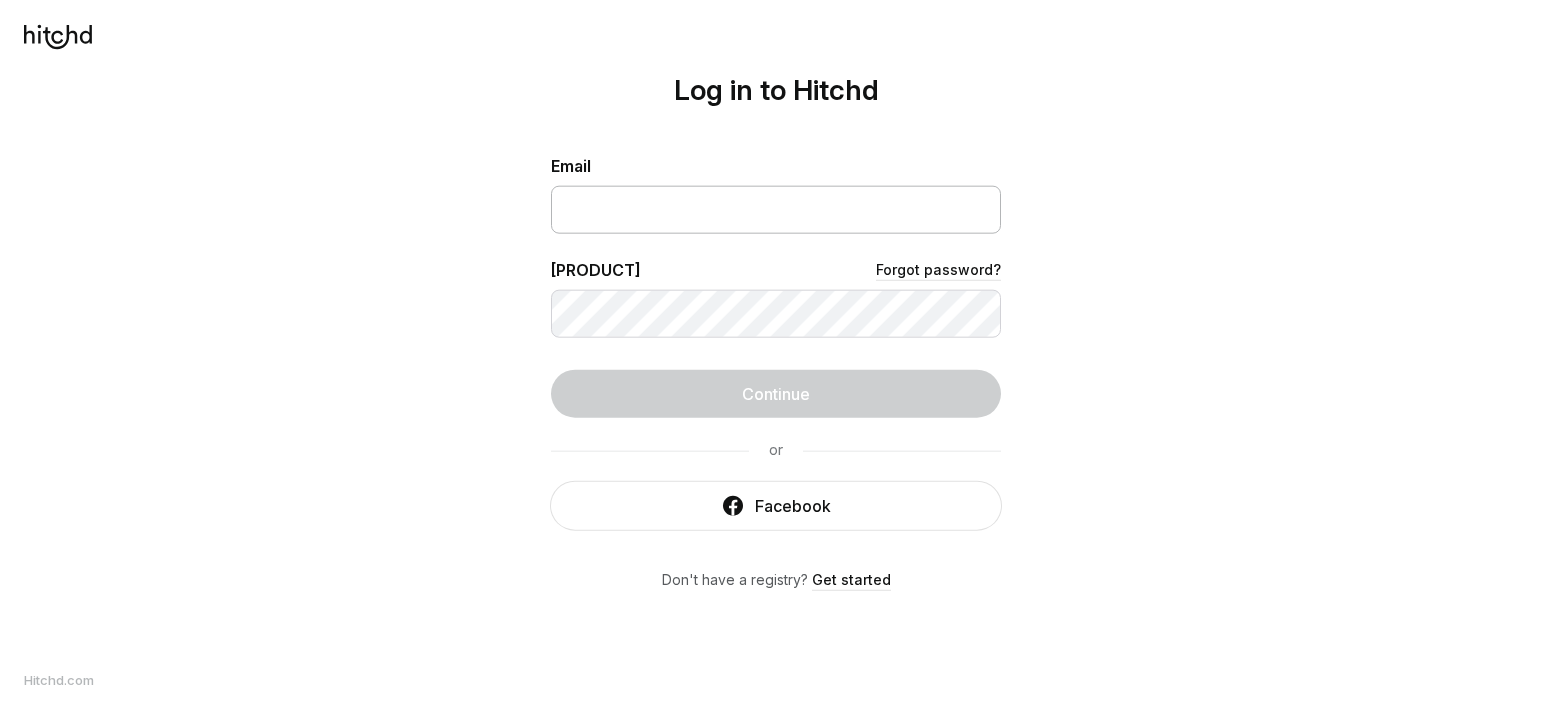 scroll, scrollTop: 0, scrollLeft: 0, axis: both 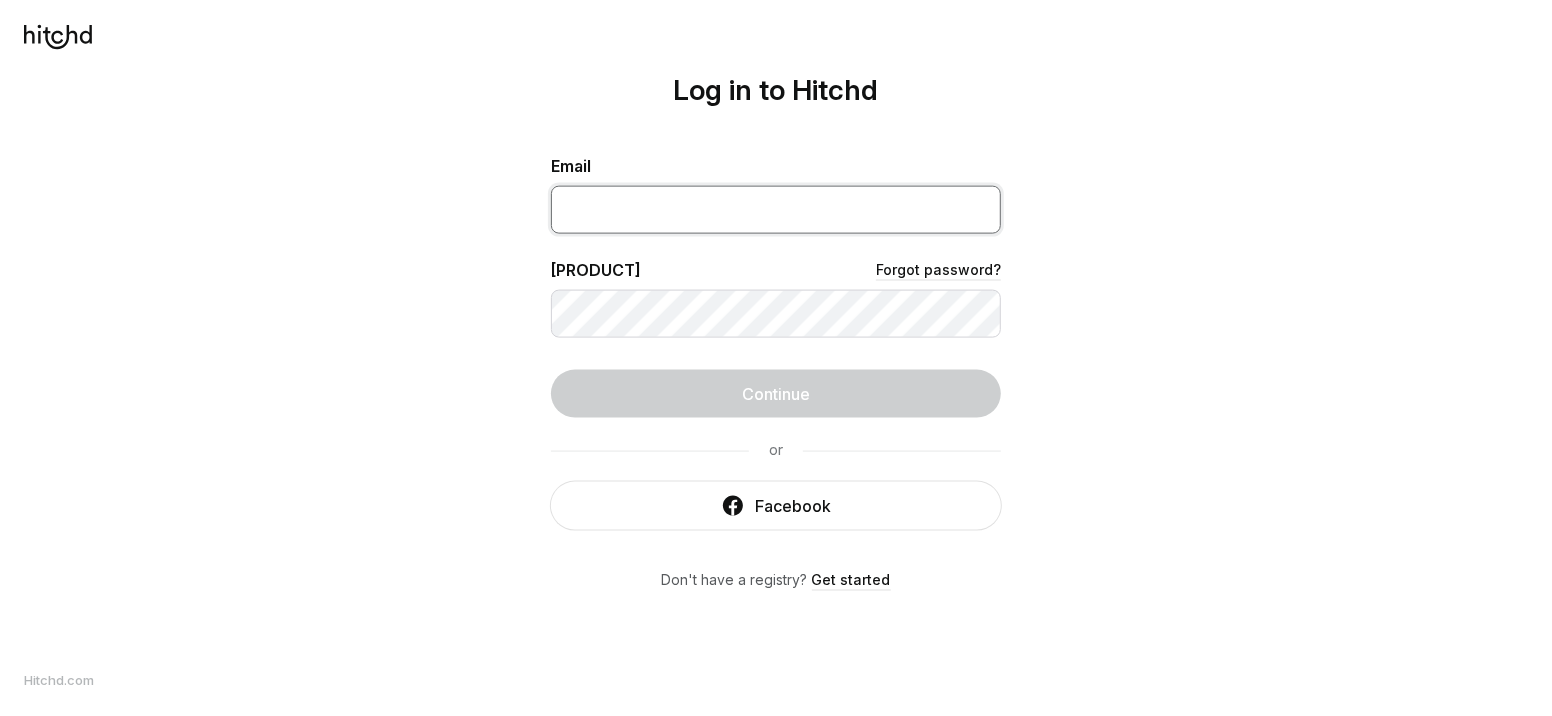 click at bounding box center [776, 210] 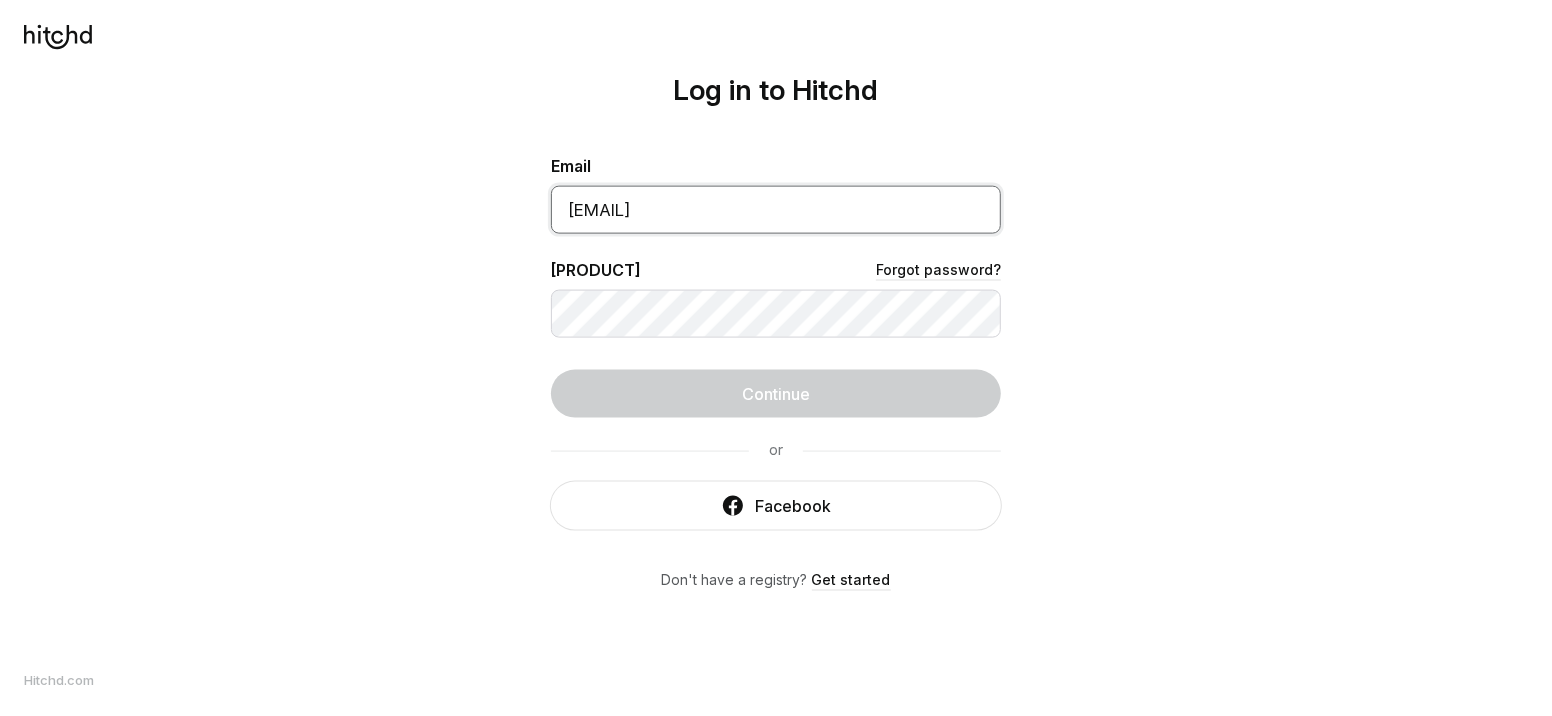 type on "[EMAIL]" 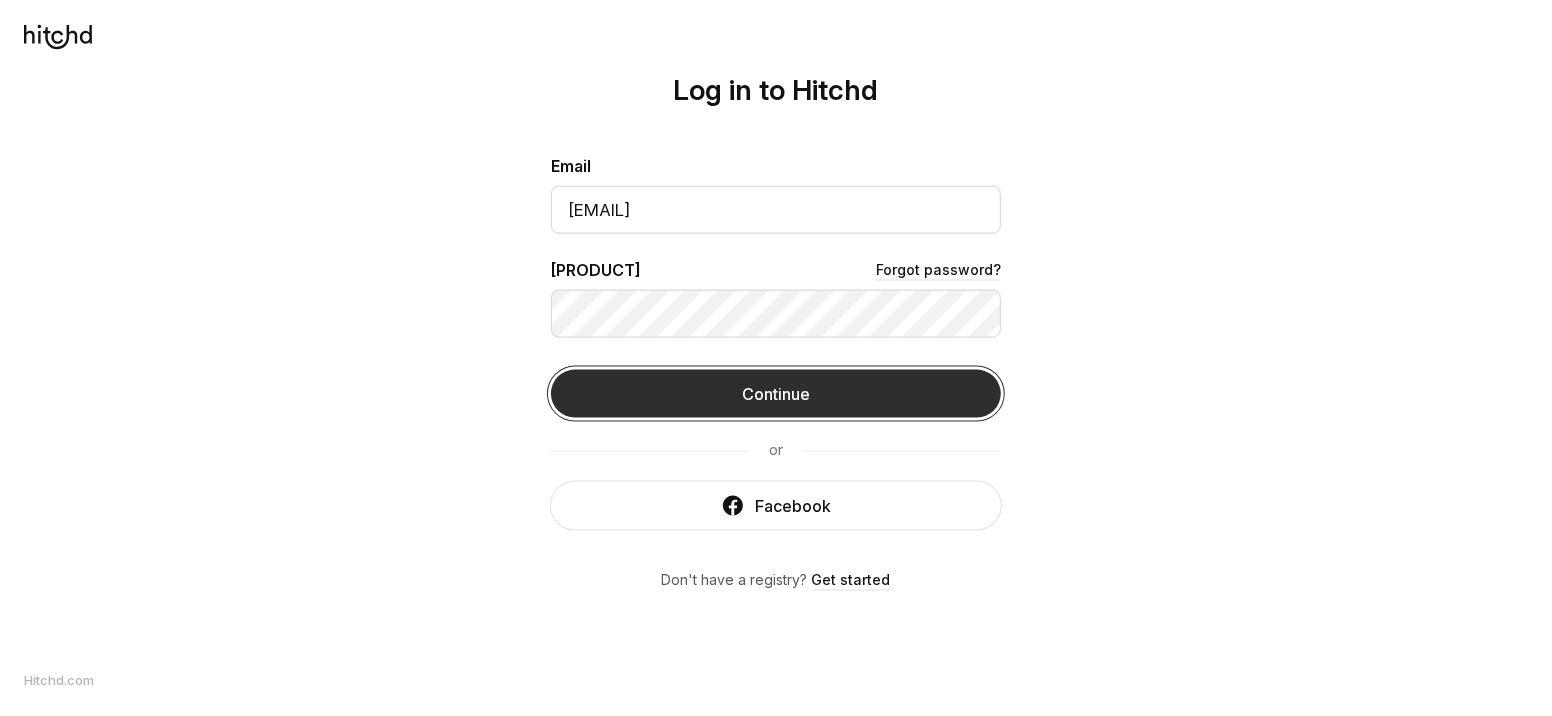 click on "Continue" at bounding box center (776, 394) 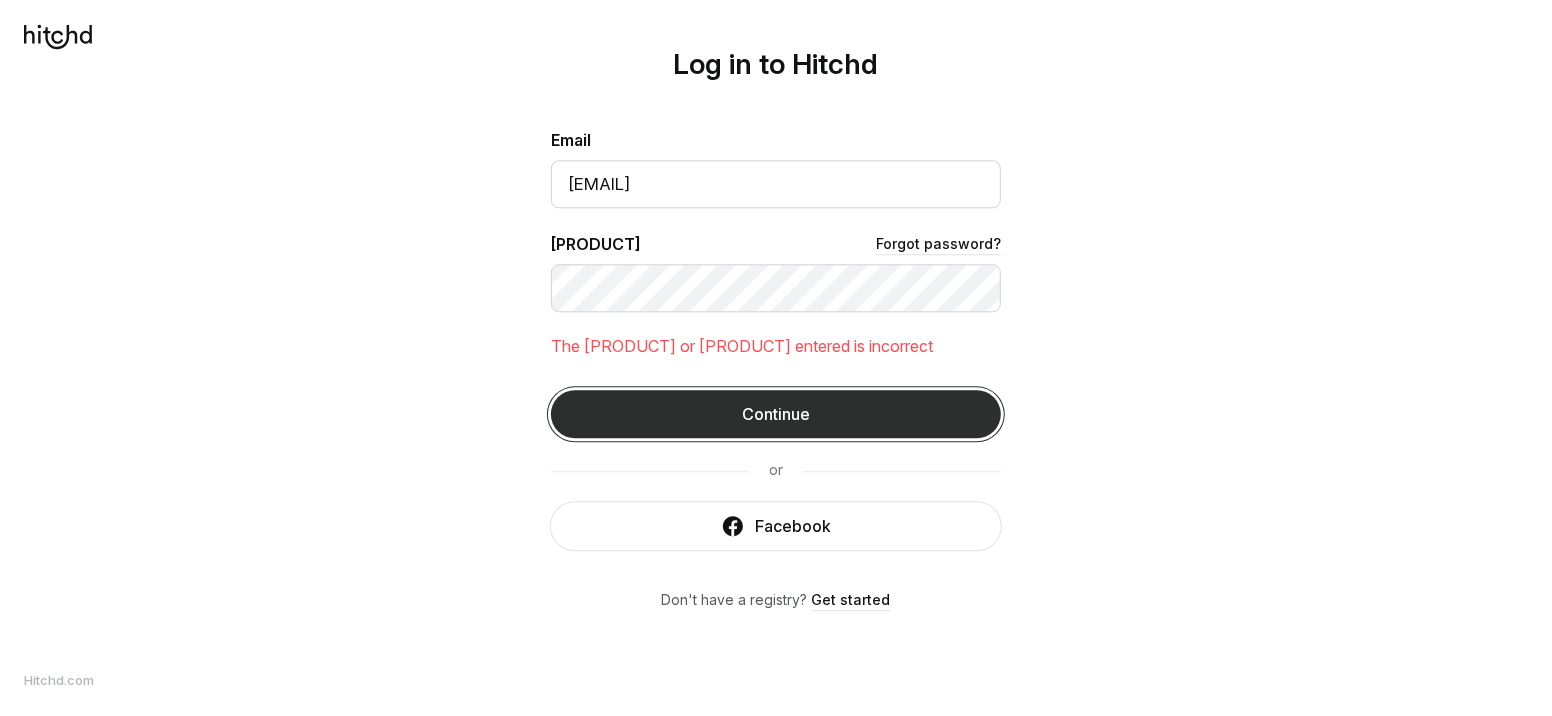 click on "Continue" at bounding box center [776, 414] 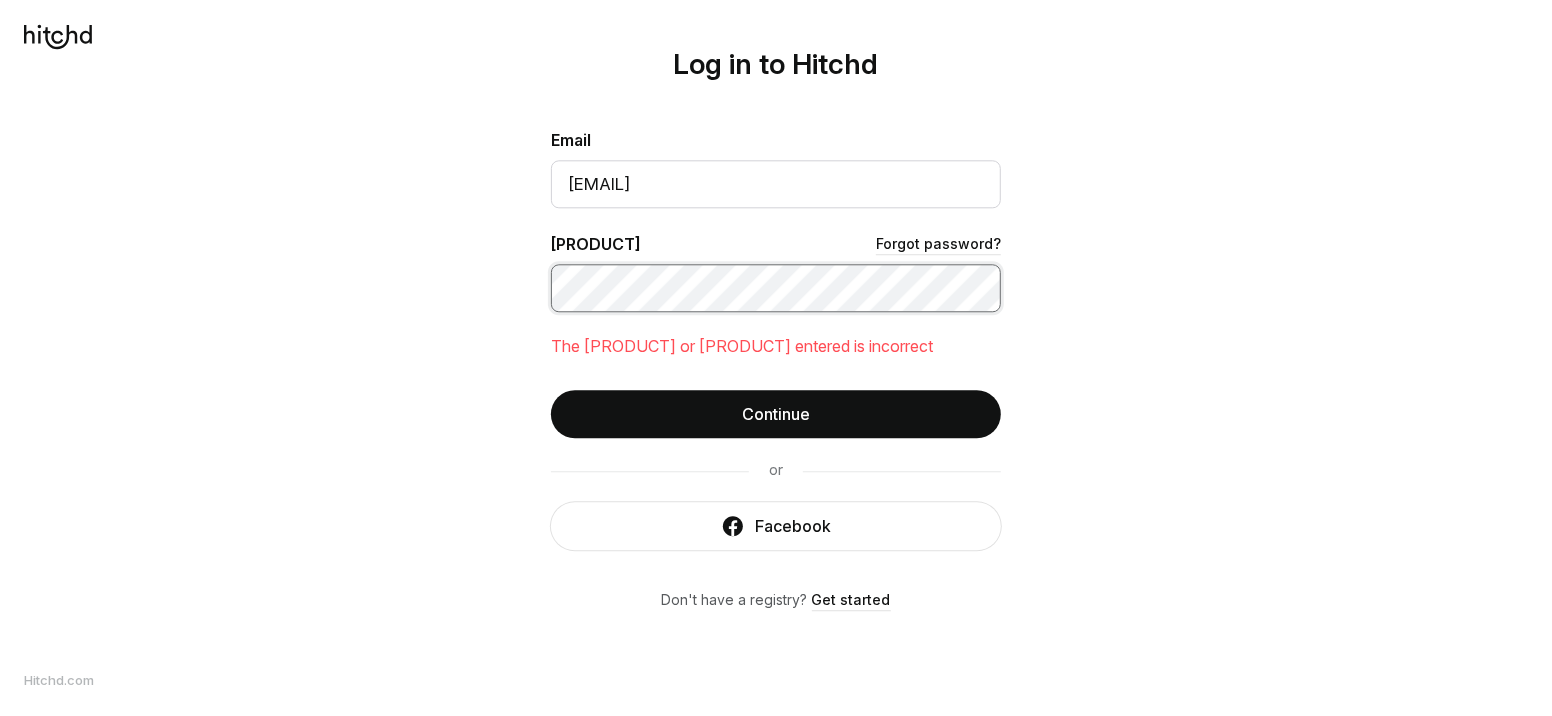 click on "Log in to Hitchd
Email
[EMAIL_USER]
Password
Forgot password?
The Email or Password entered is incorrect
Continue
or
Facebook
Don't have a registry?
Get started" at bounding box center (776, 358) 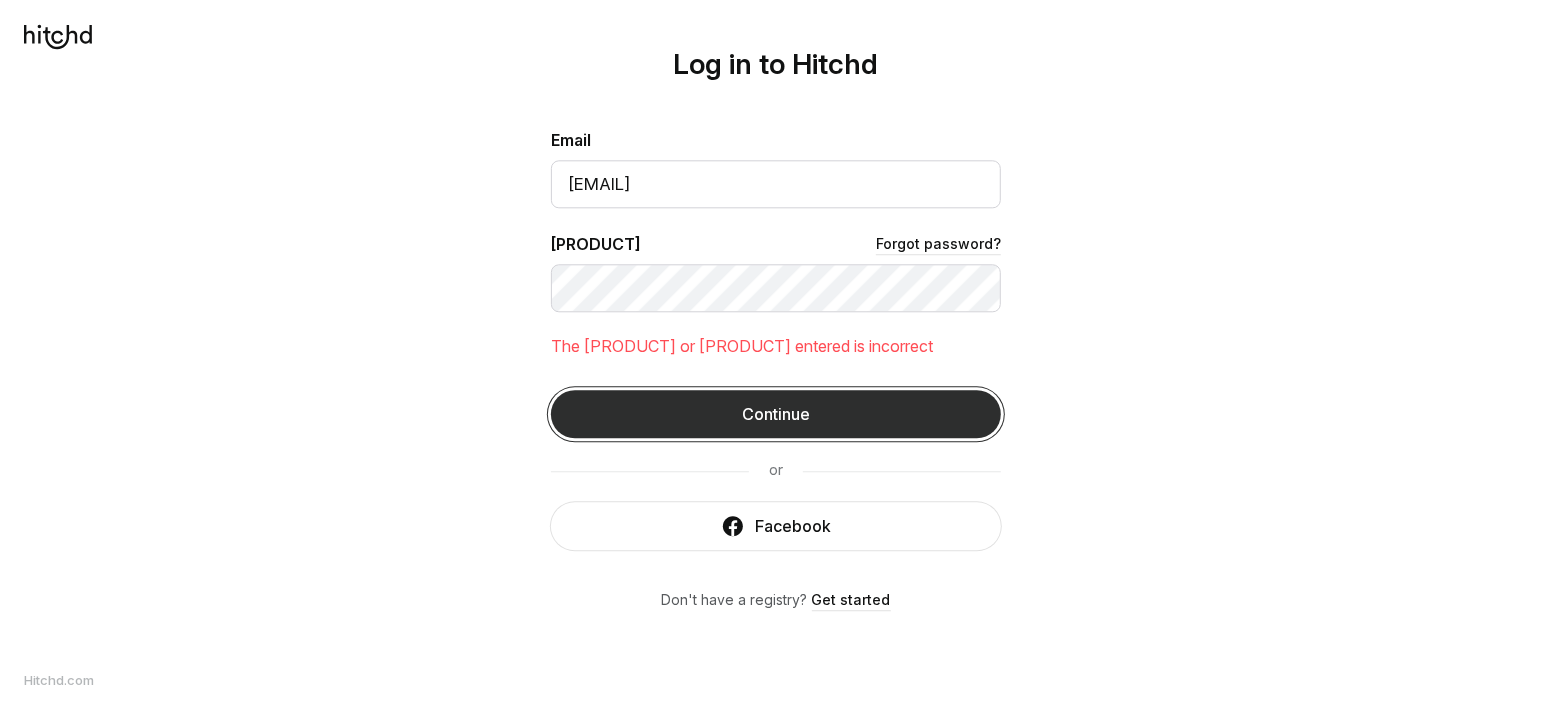 click on "Continue" at bounding box center (776, 414) 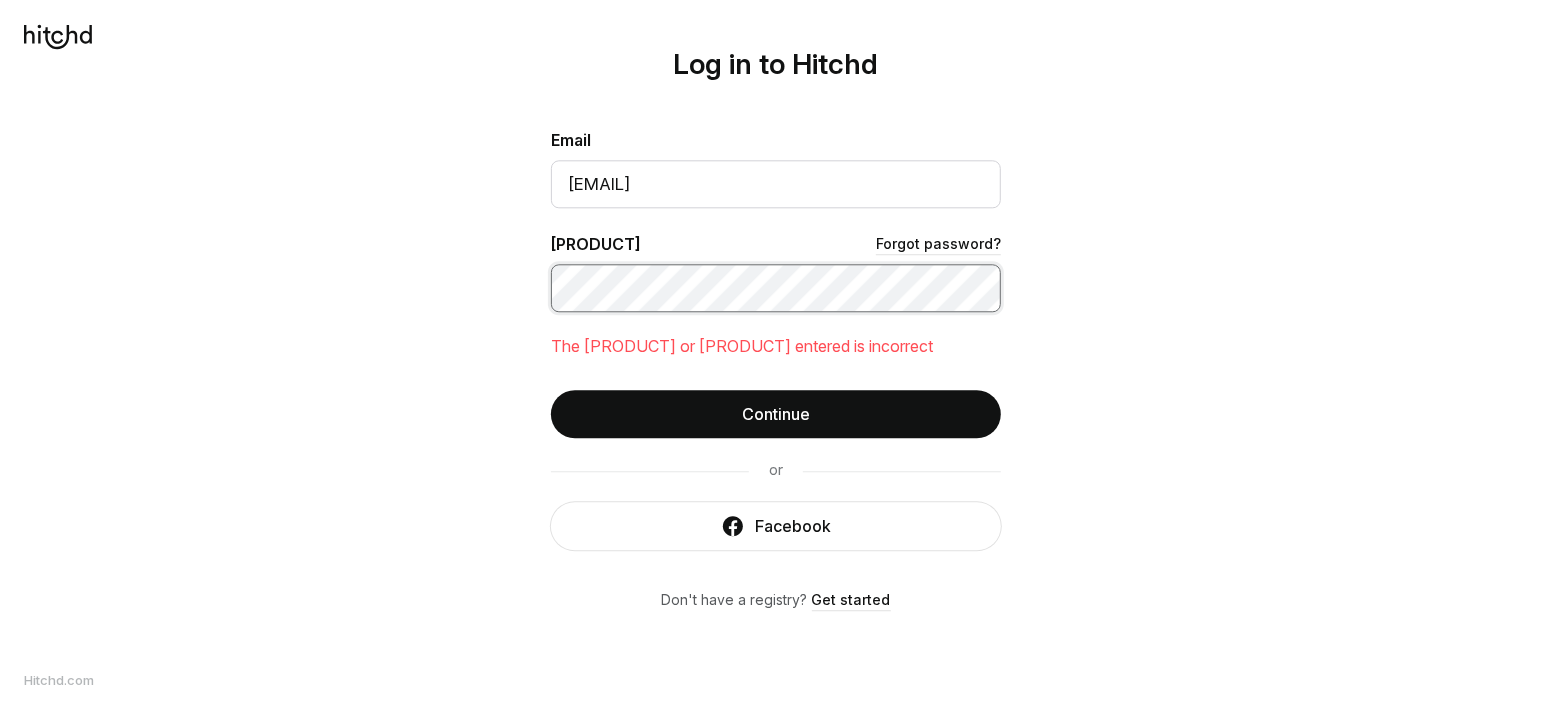 click on "Log in to Hitchd
Email
[EMAIL_USER]
Password
Forgot password?
The Email or Password entered is incorrect
Continue
or
Facebook
Don't have a registry?
Get started" at bounding box center (776, 358) 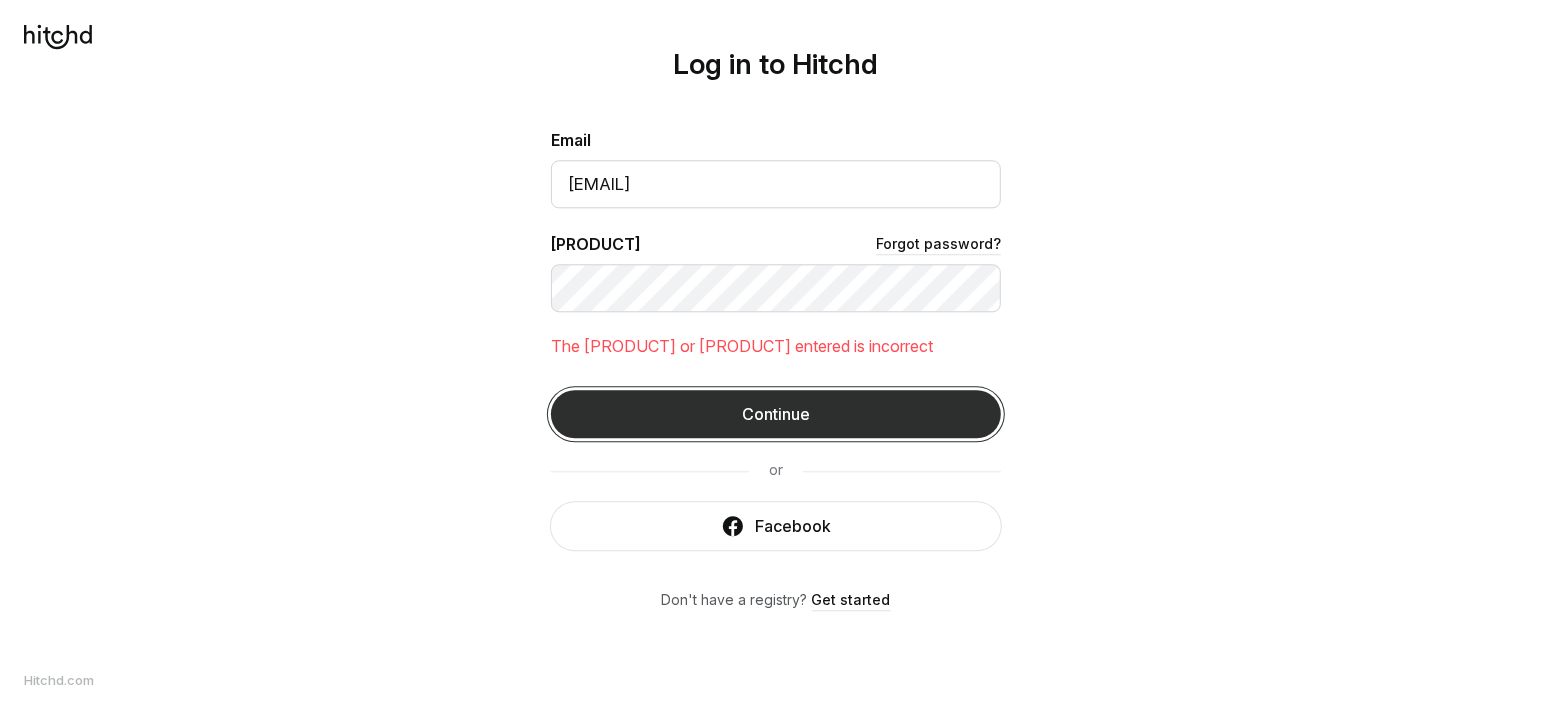 click on "Continue" at bounding box center [776, 414] 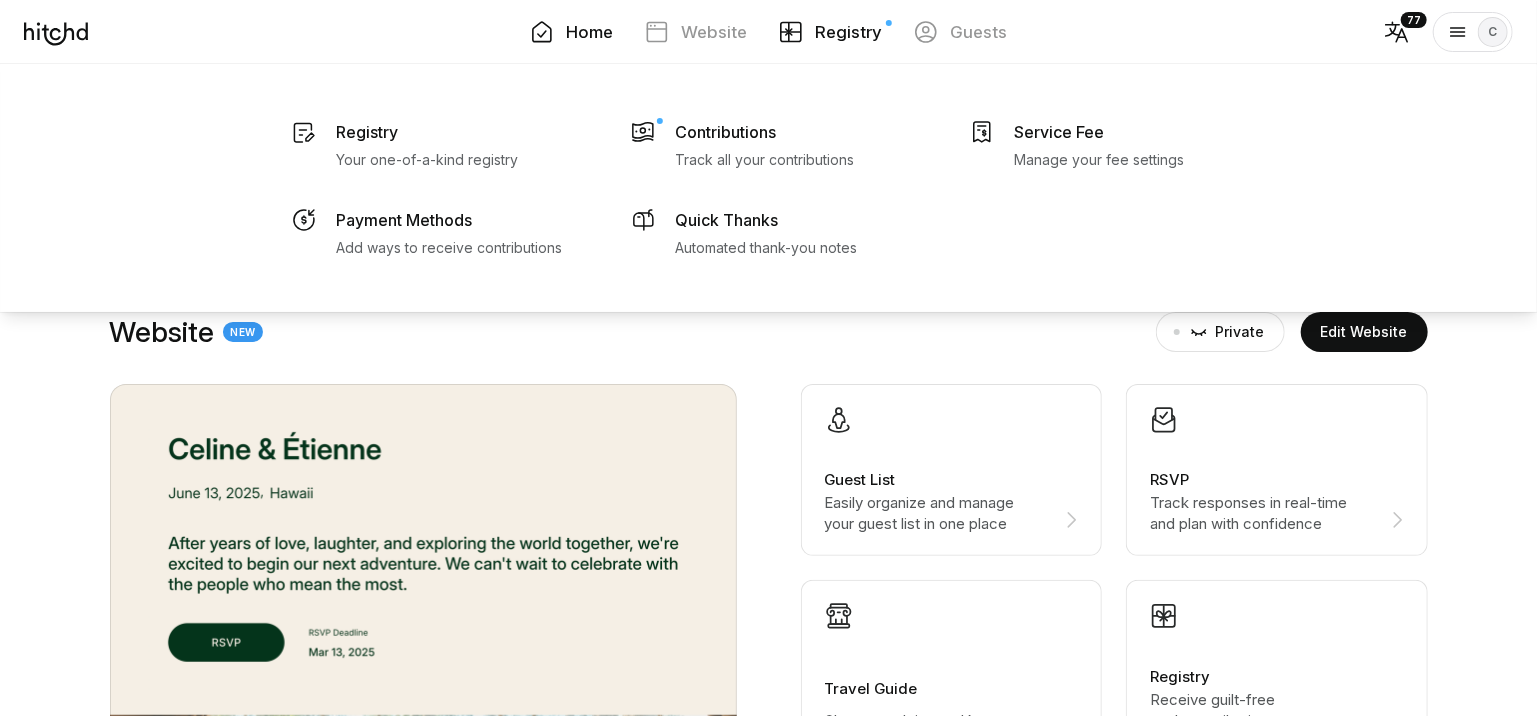 click on "Registry" at bounding box center (848, 32) 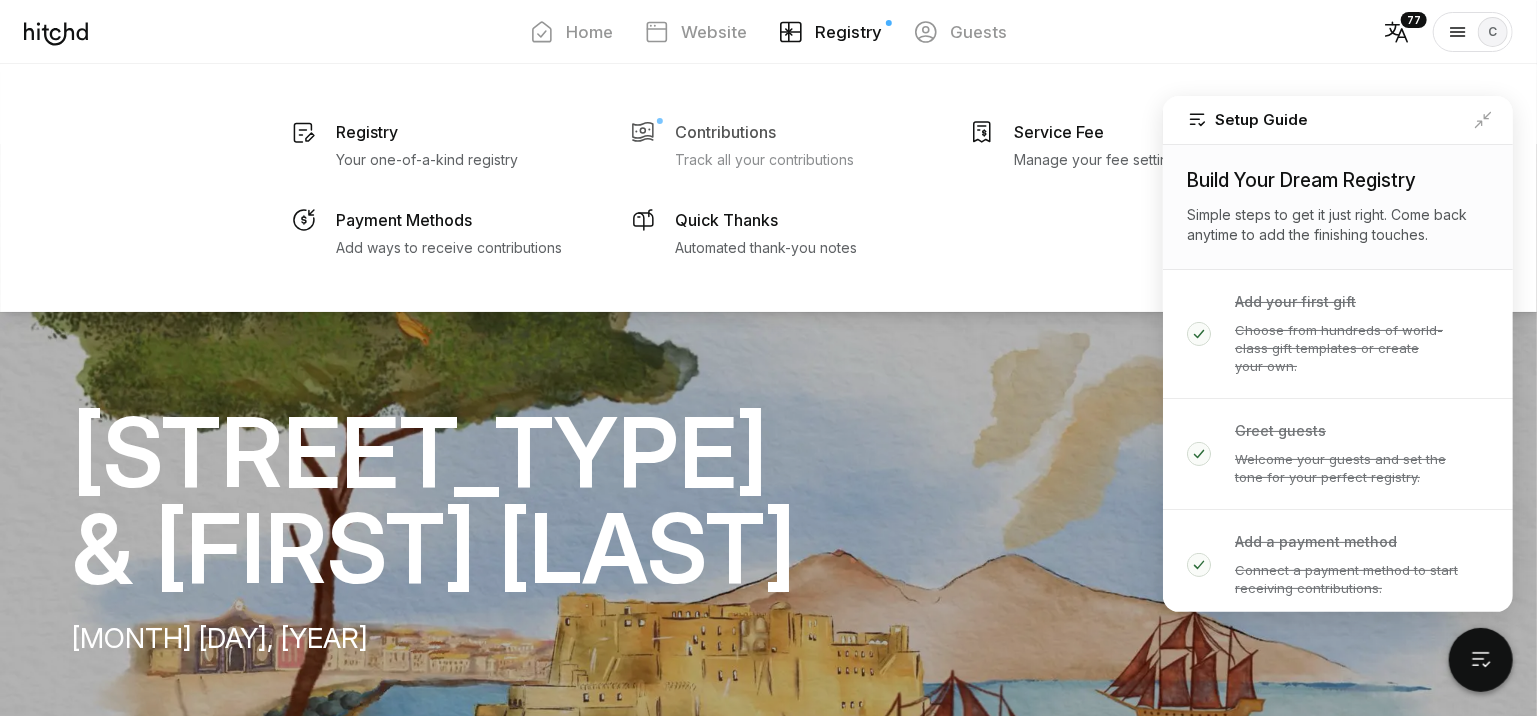 click on "Contributions" at bounding box center [367, 132] 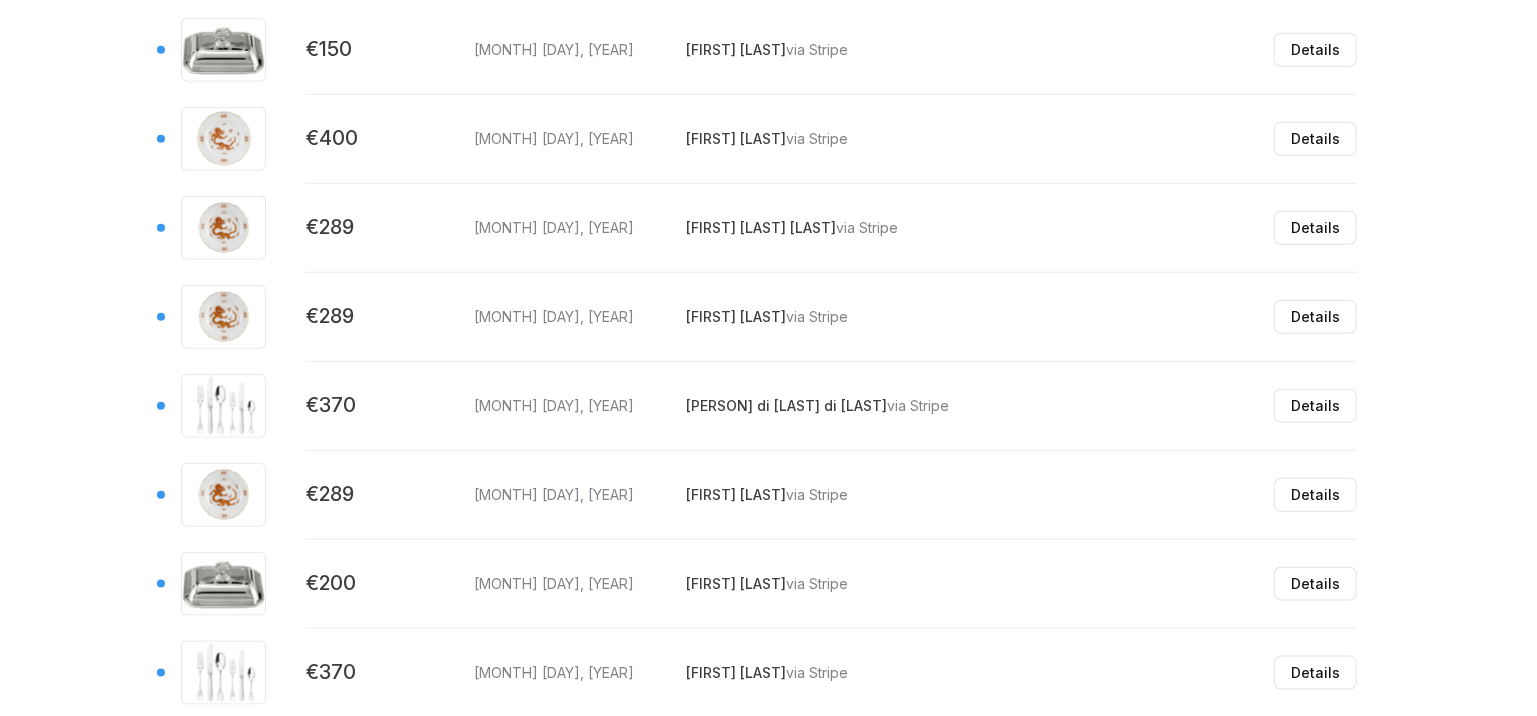 scroll, scrollTop: 833, scrollLeft: 0, axis: vertical 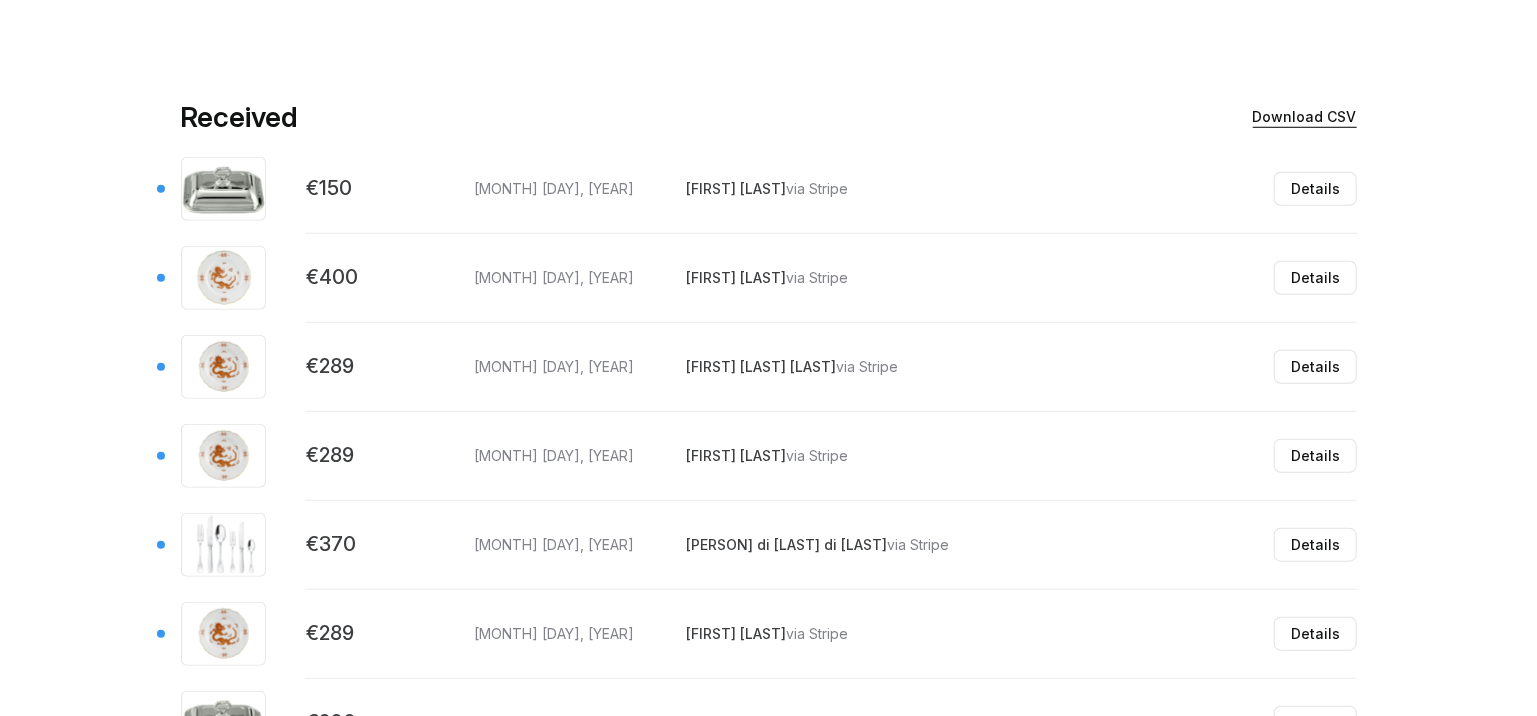 click on "Download CSV" at bounding box center (1305, 117) 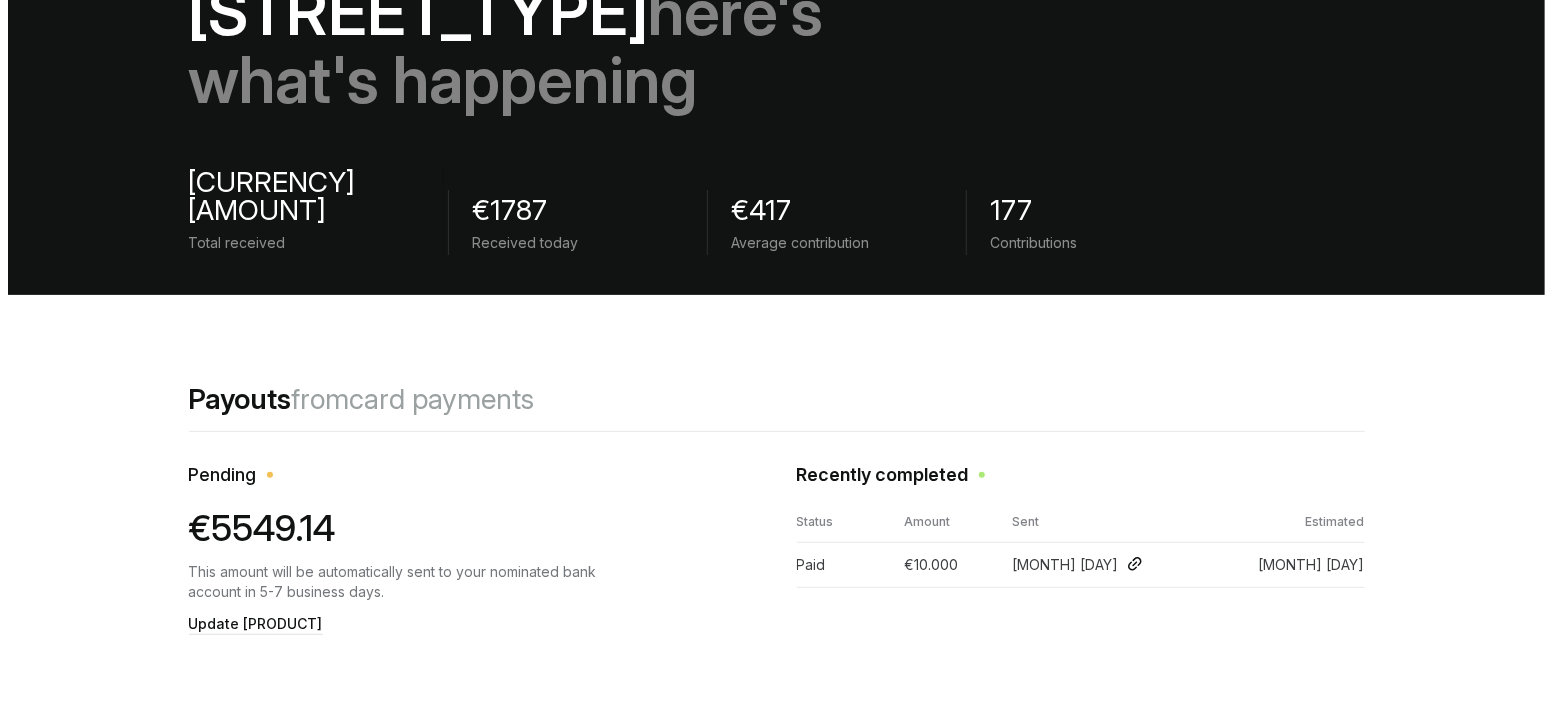 scroll, scrollTop: 0, scrollLeft: 0, axis: both 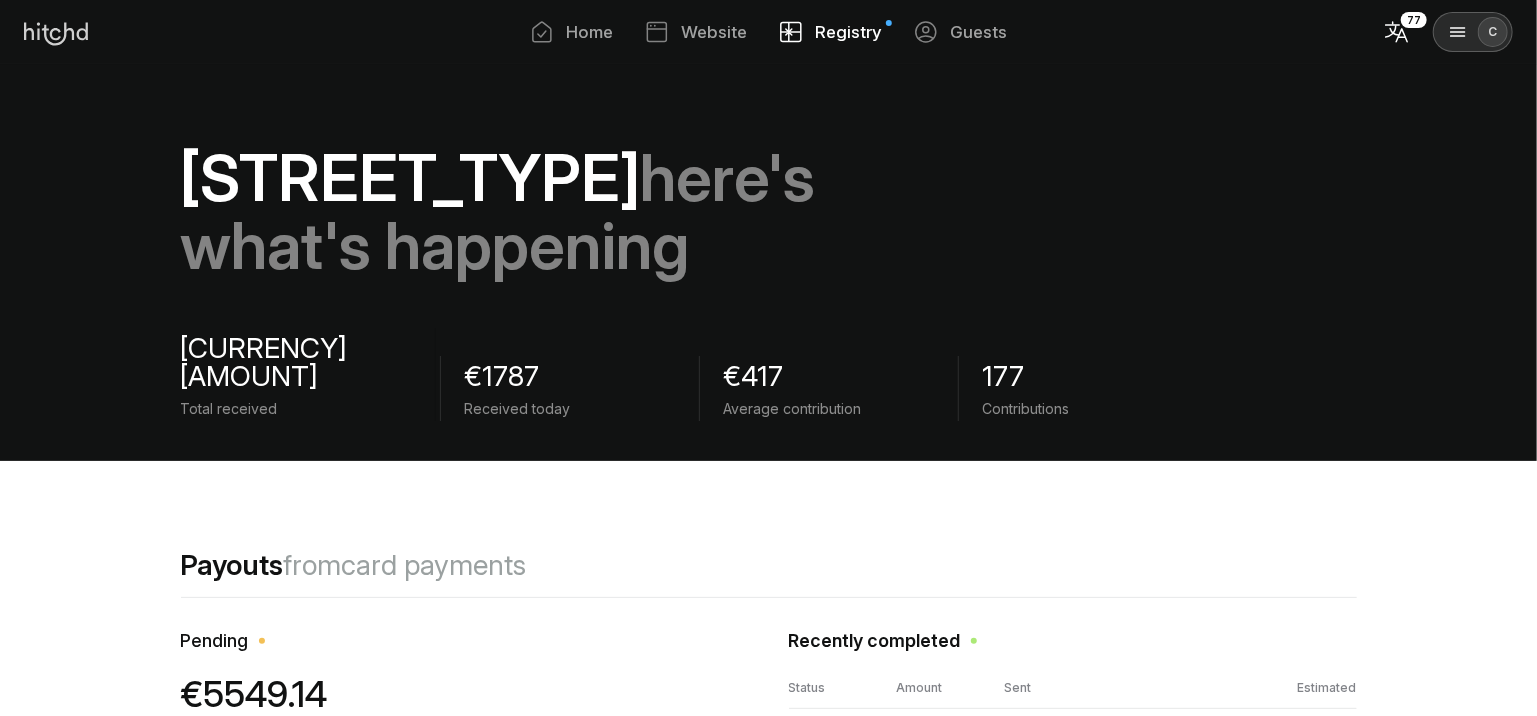 click at bounding box center [56, 34] 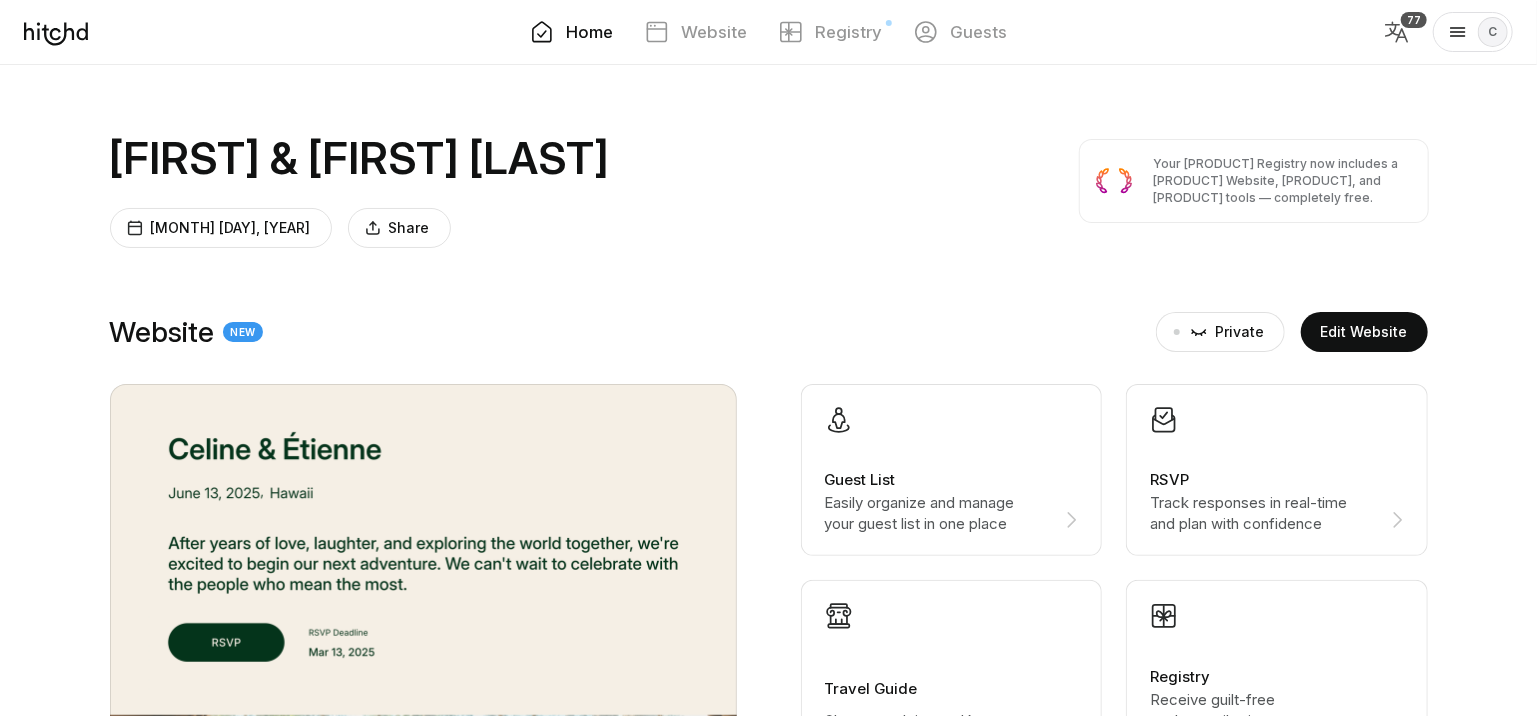 click at bounding box center (1397, 32) 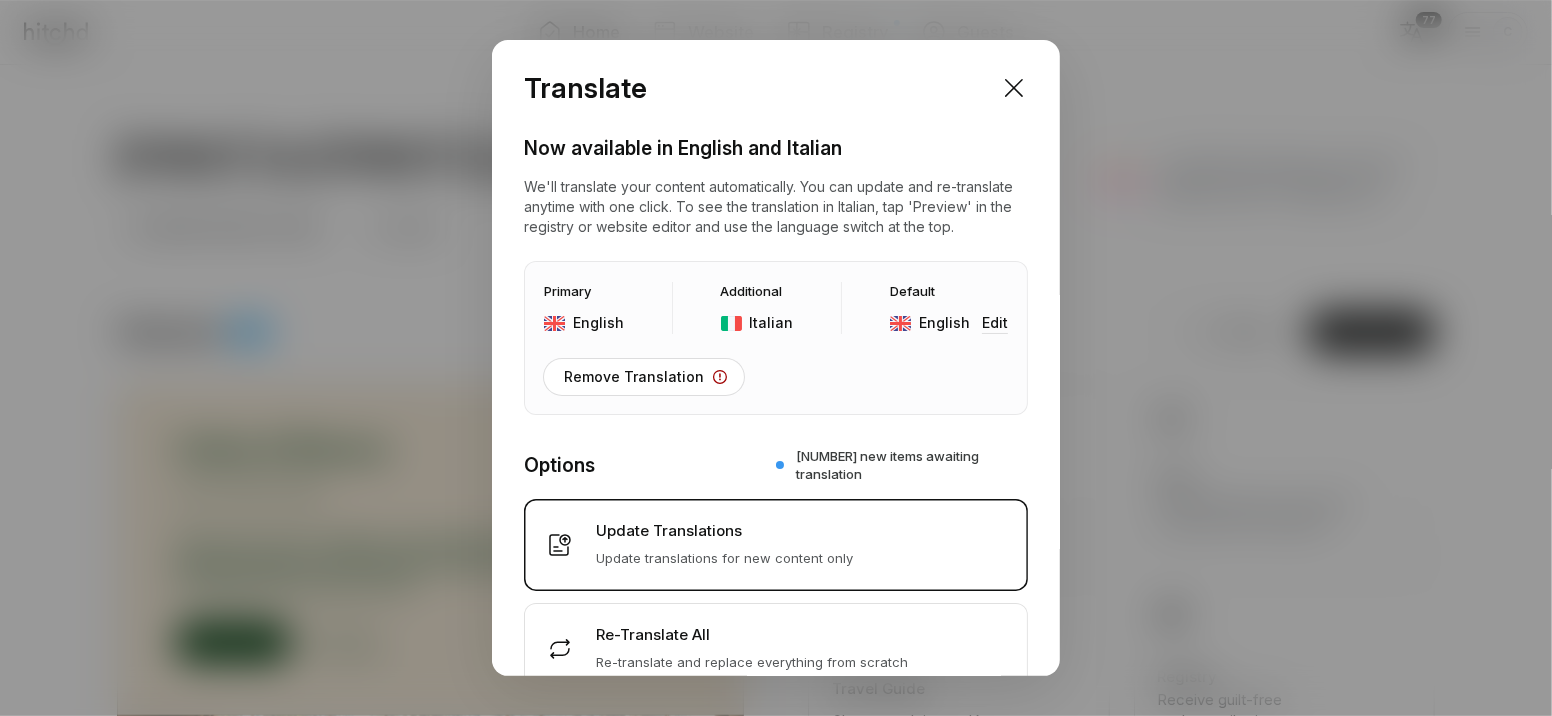 click on "Italian" at bounding box center [757, 323] 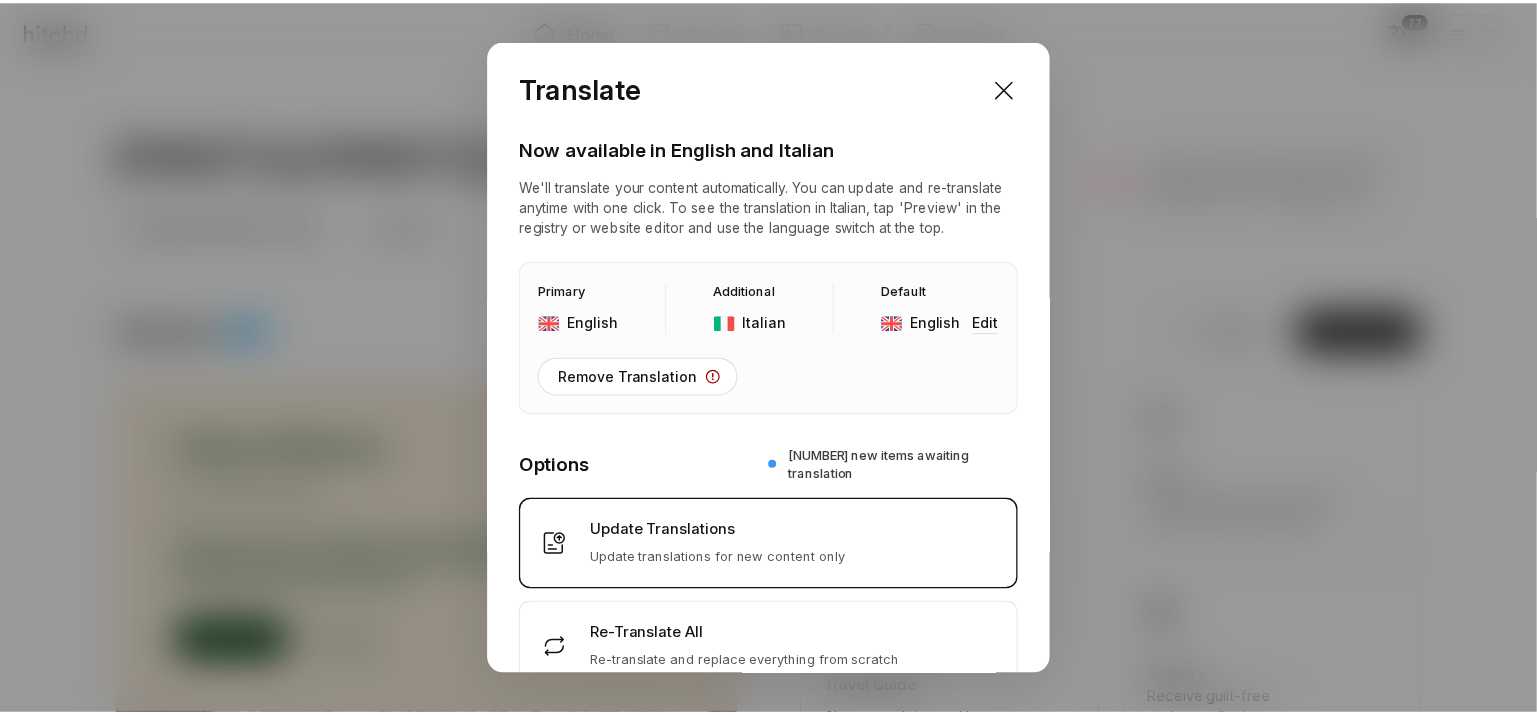 scroll, scrollTop: 147, scrollLeft: 0, axis: vertical 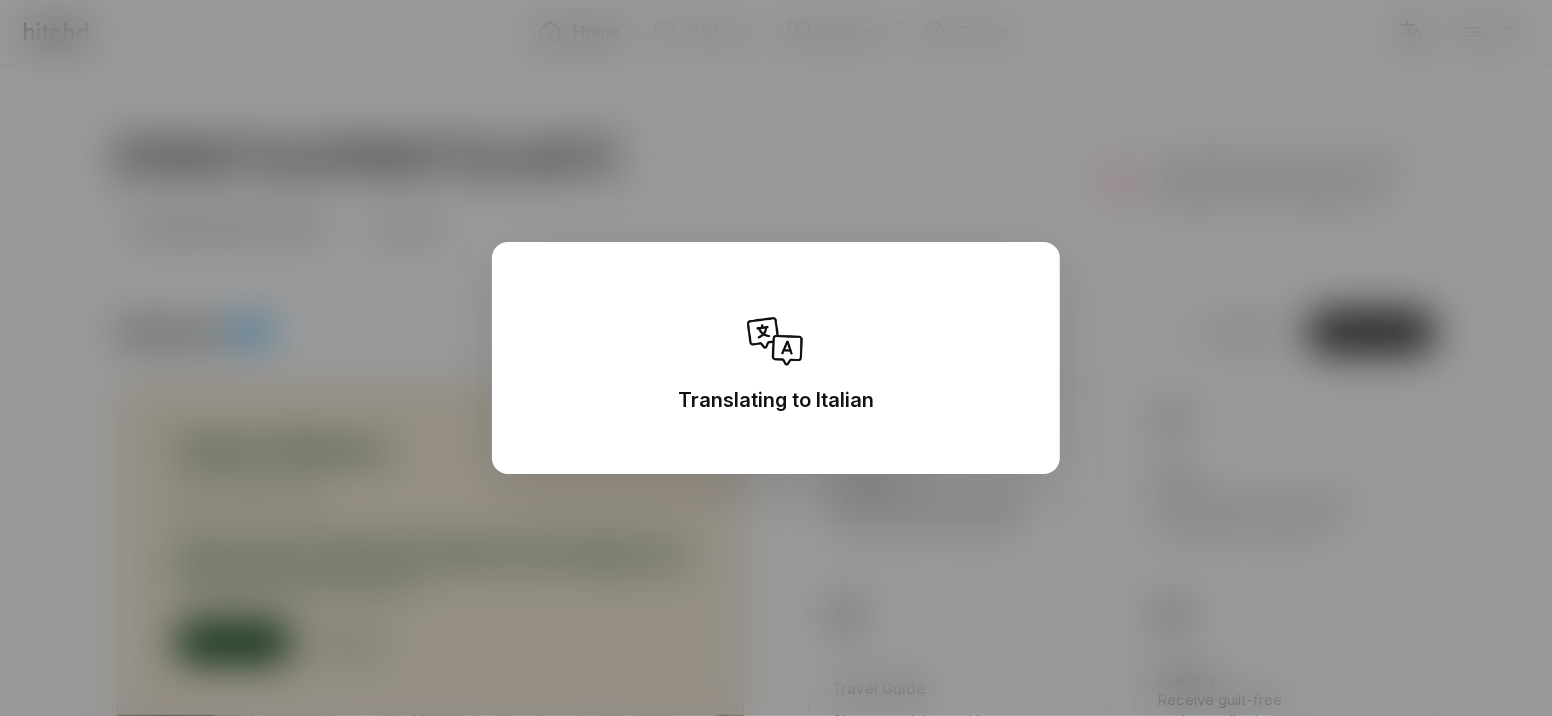 click on "Translating to Italian" at bounding box center (776, 400) 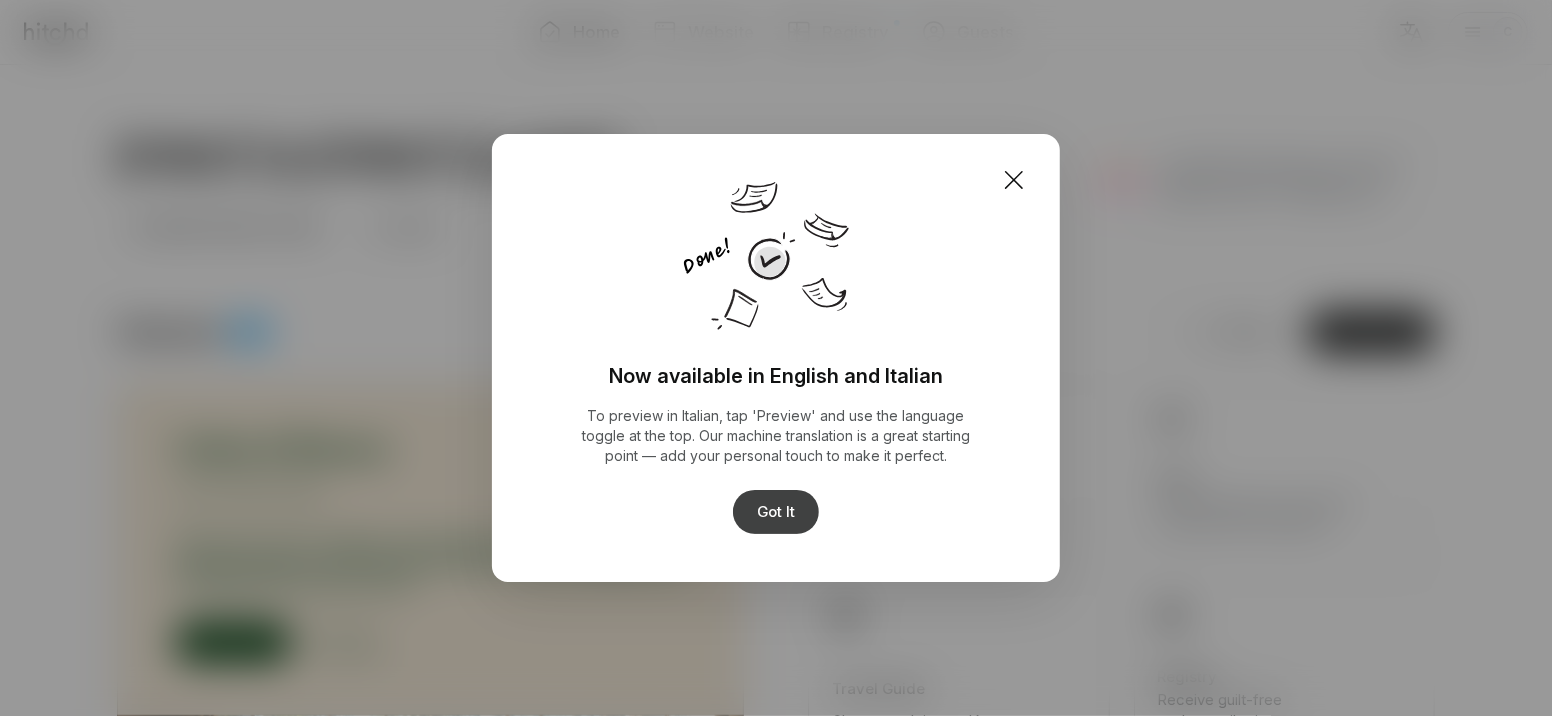 click on "Got It" at bounding box center [776, 512] 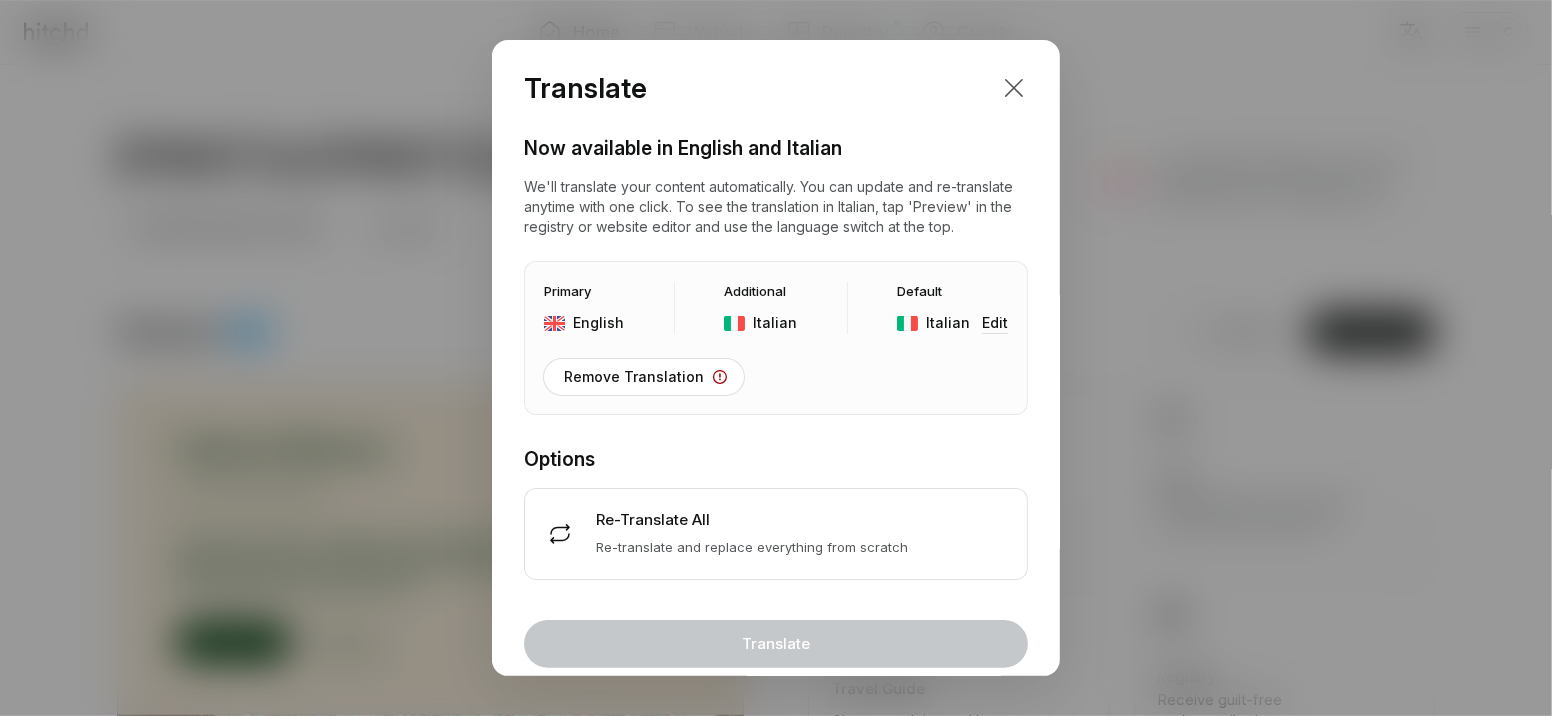 click at bounding box center (1014, 88) 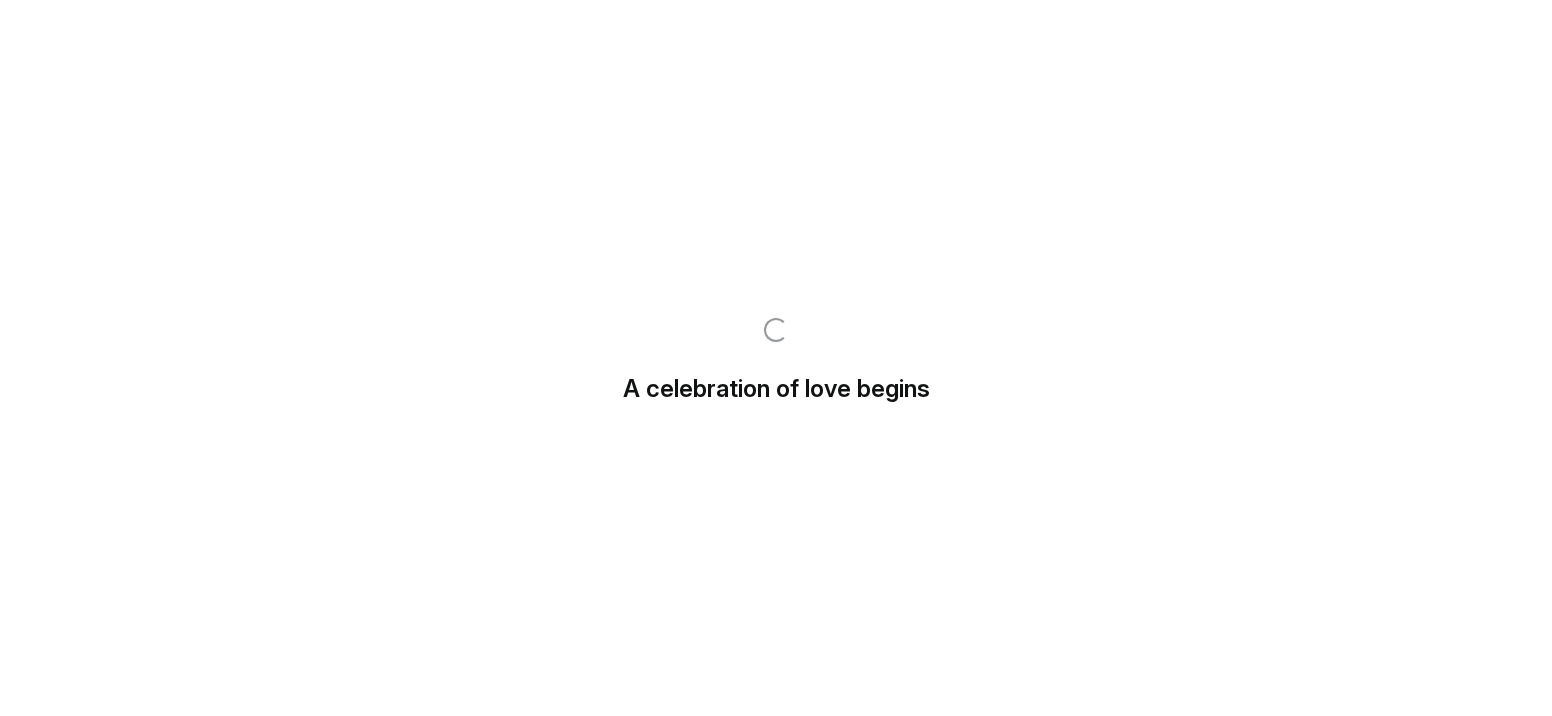 scroll, scrollTop: 0, scrollLeft: 0, axis: both 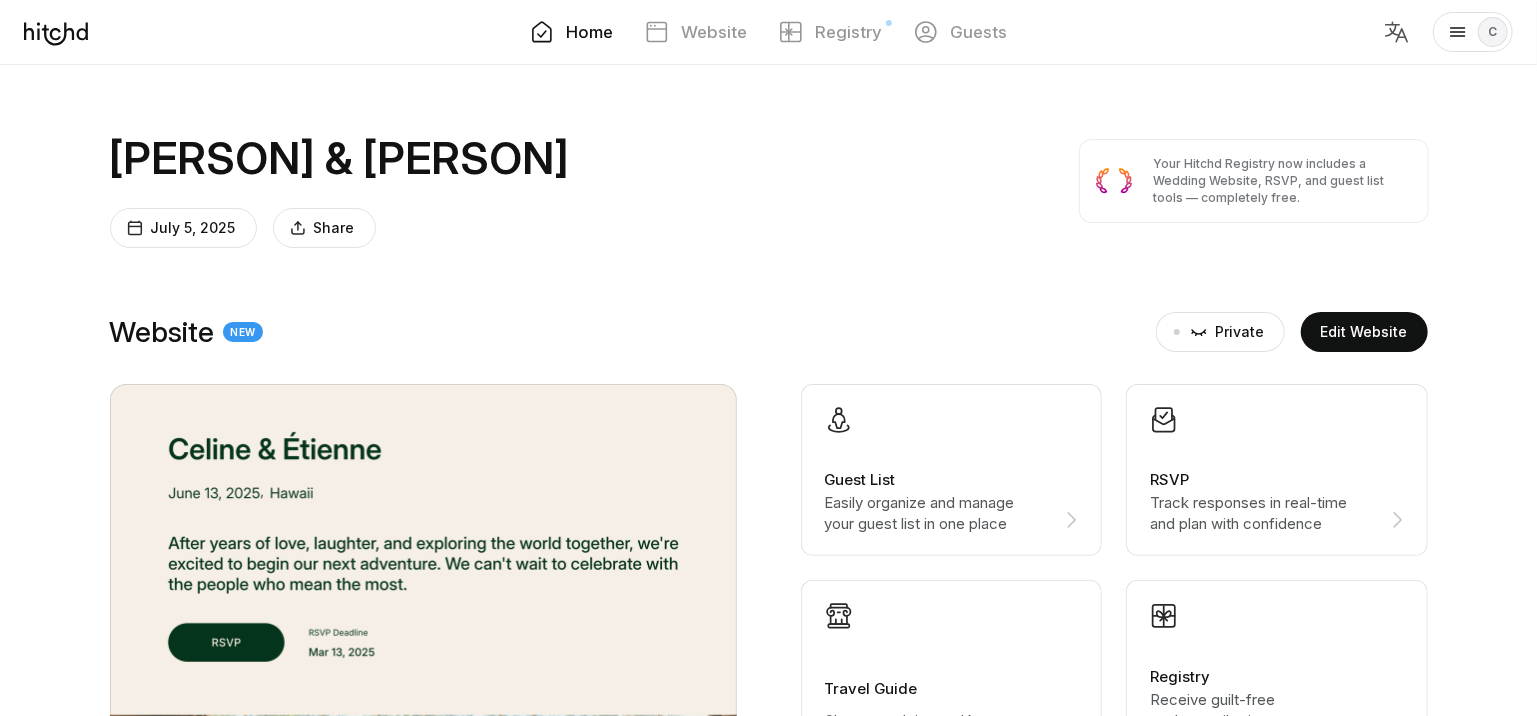 click at bounding box center (1397, 32) 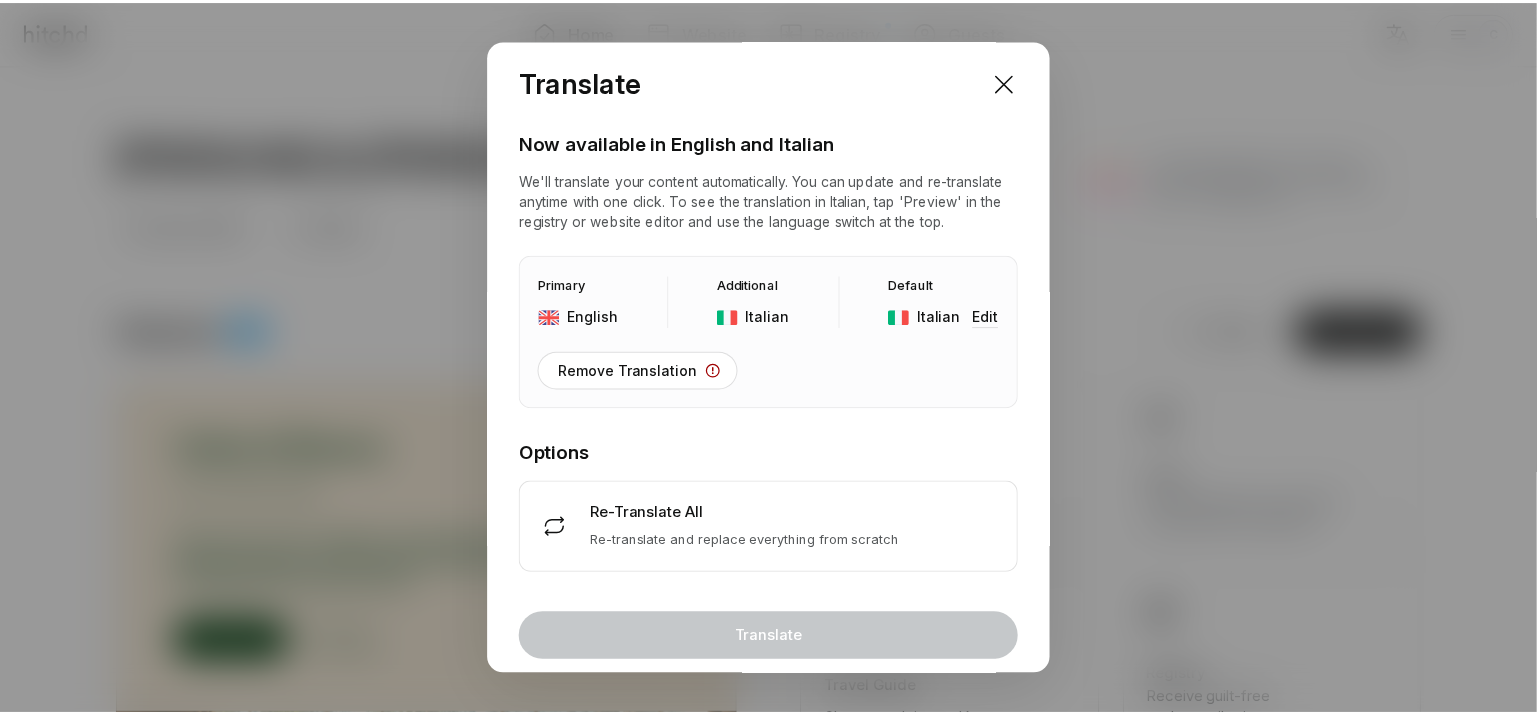 scroll, scrollTop: 0, scrollLeft: 0, axis: both 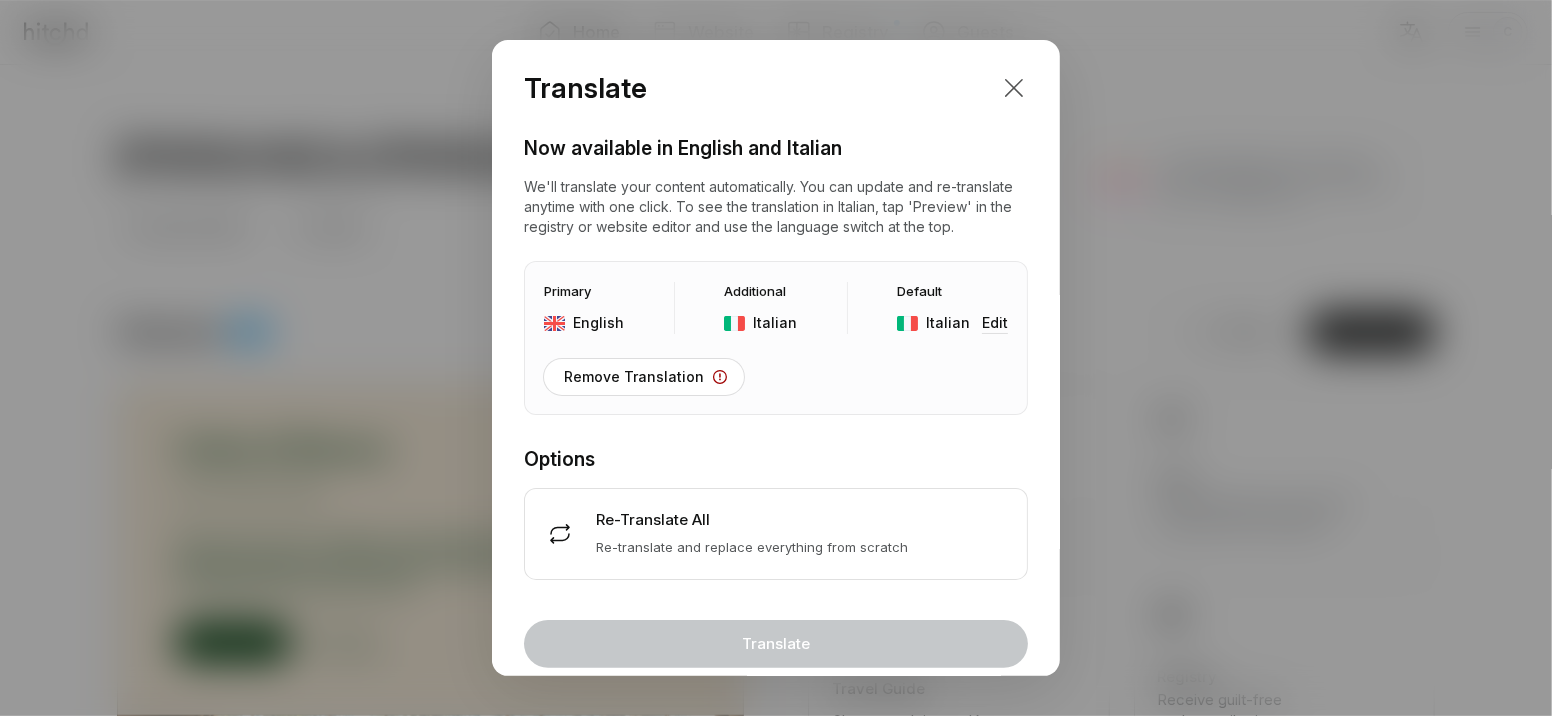 click at bounding box center (1014, 88) 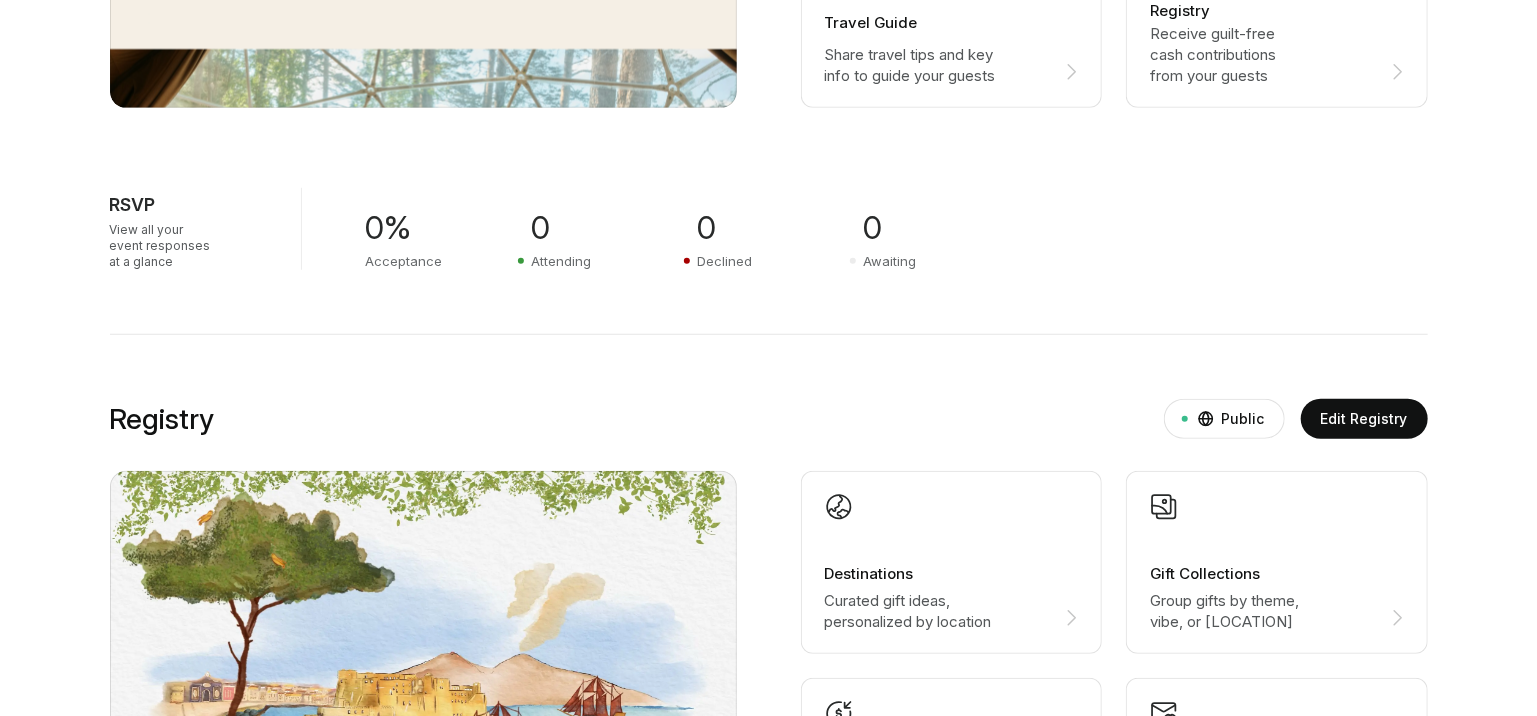 scroll, scrollTop: 0, scrollLeft: 0, axis: both 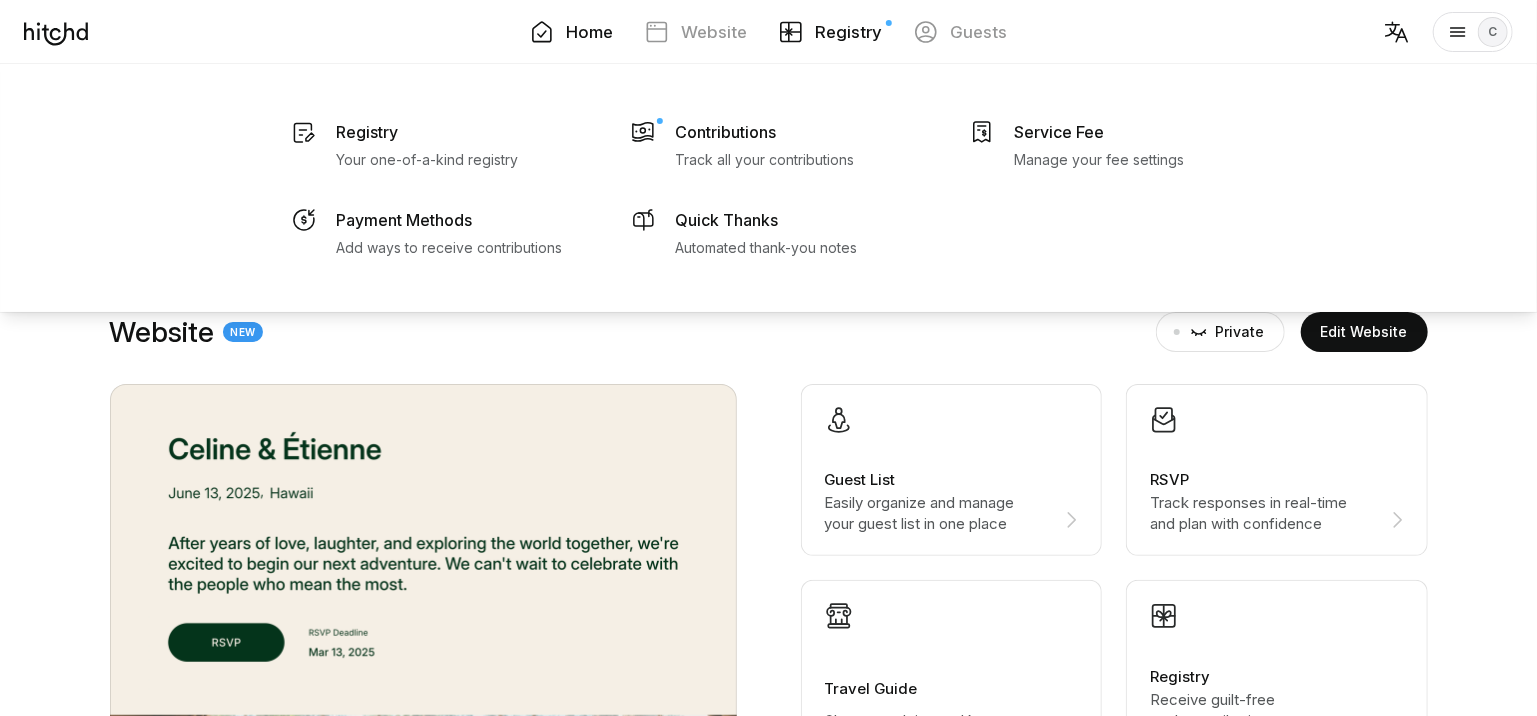 click on "Registry" at bounding box center [830, 32] 